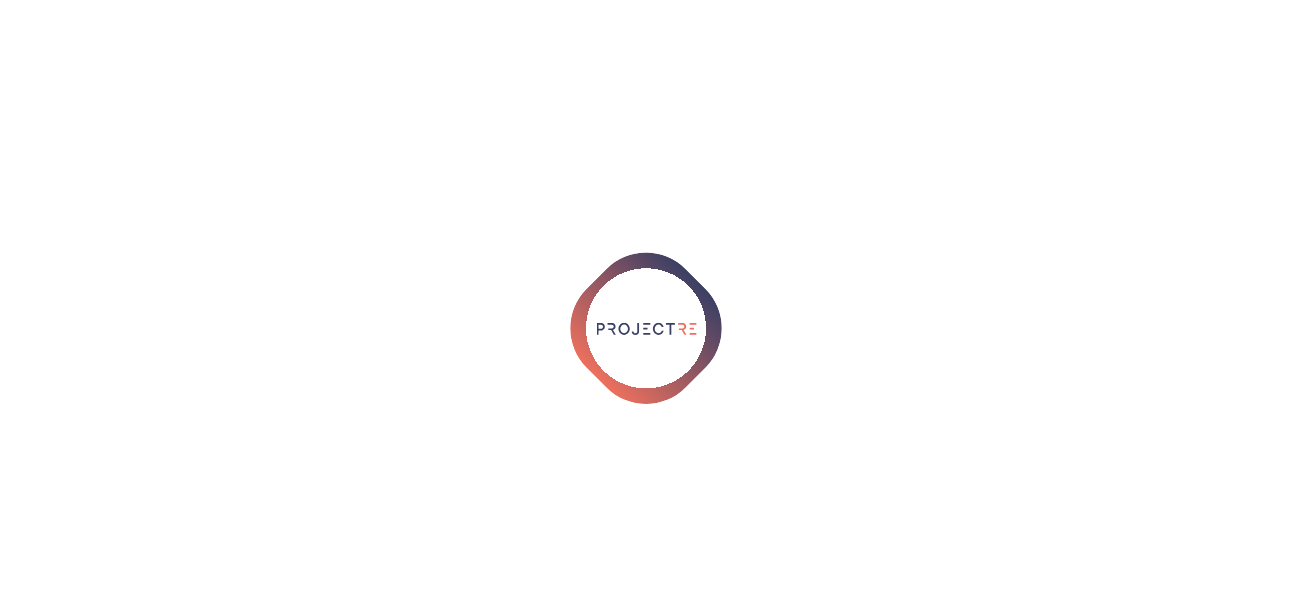 scroll, scrollTop: 0, scrollLeft: 0, axis: both 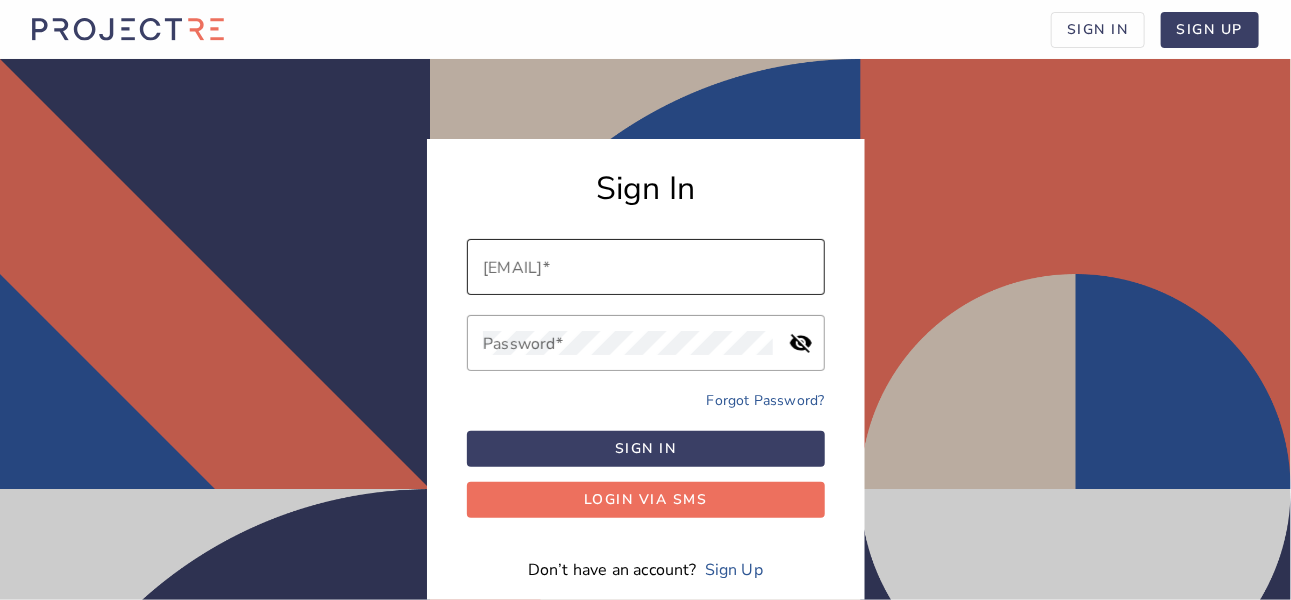 click on "[EMAIL]" at bounding box center [646, 267] 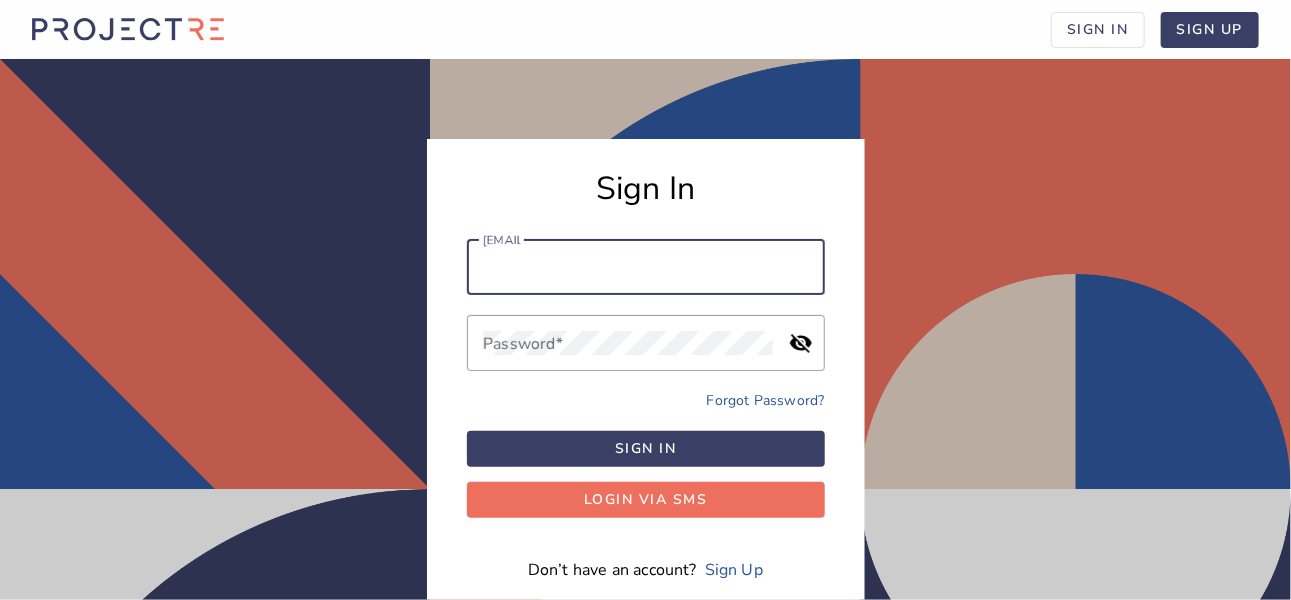 type on "[EMAIL]@[DOMAIN].com.au" 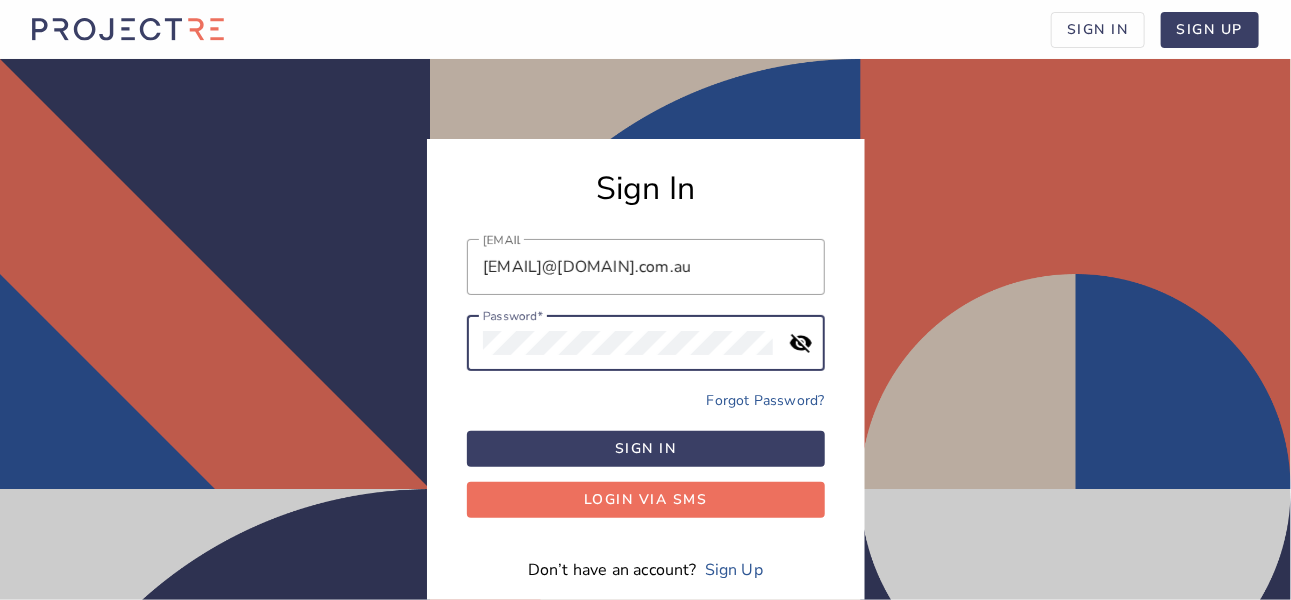 click on "visibility_off" at bounding box center (801, 343) 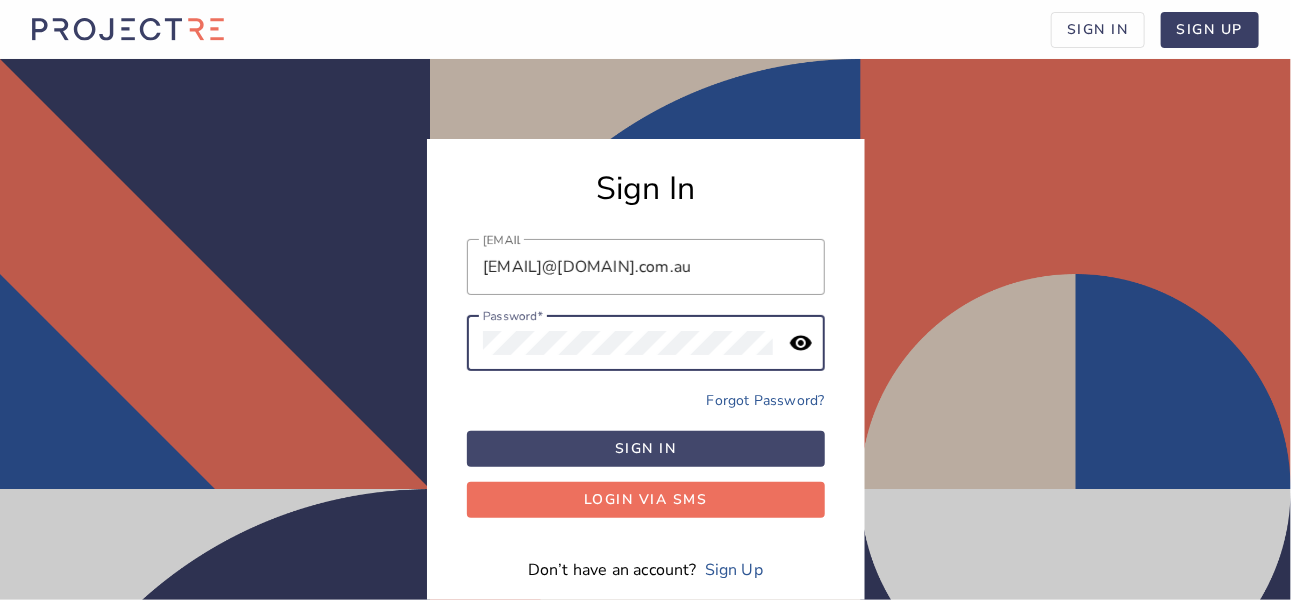 click at bounding box center (646, 449) 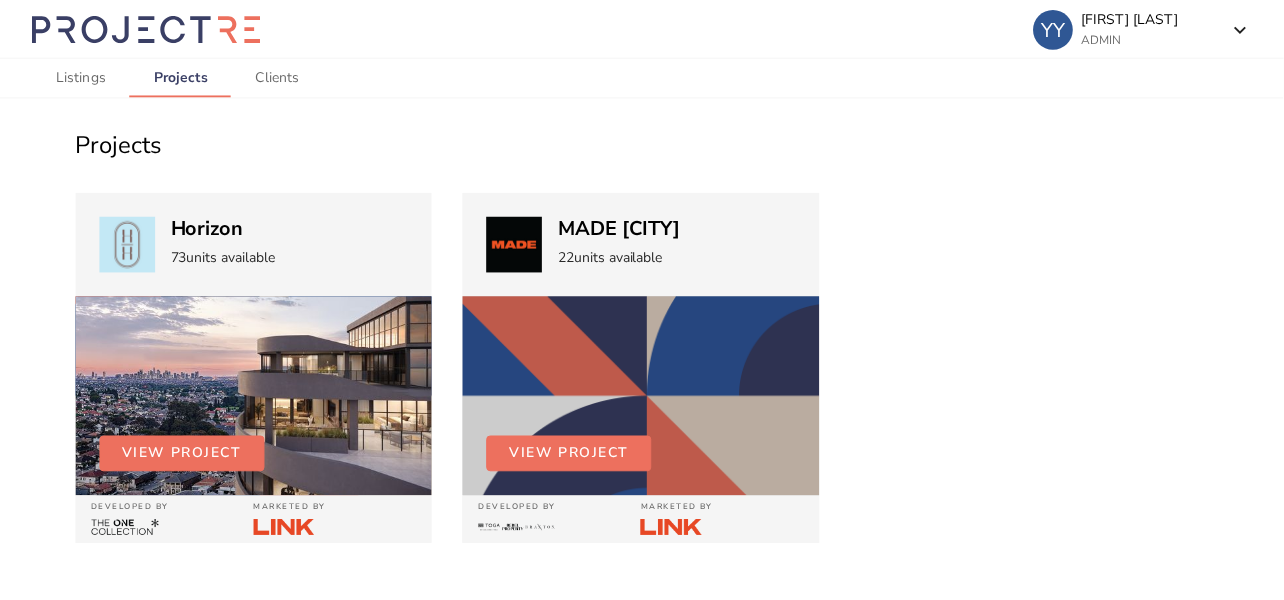 scroll, scrollTop: 0, scrollLeft: 0, axis: both 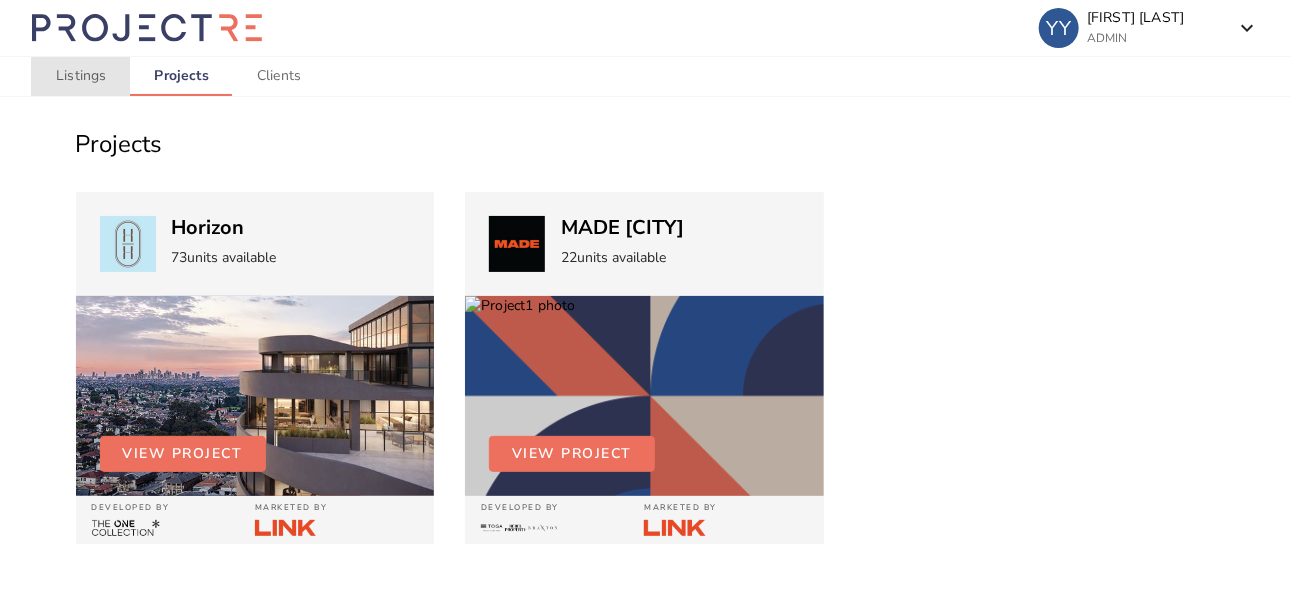click on "Listings" at bounding box center (81, 76) 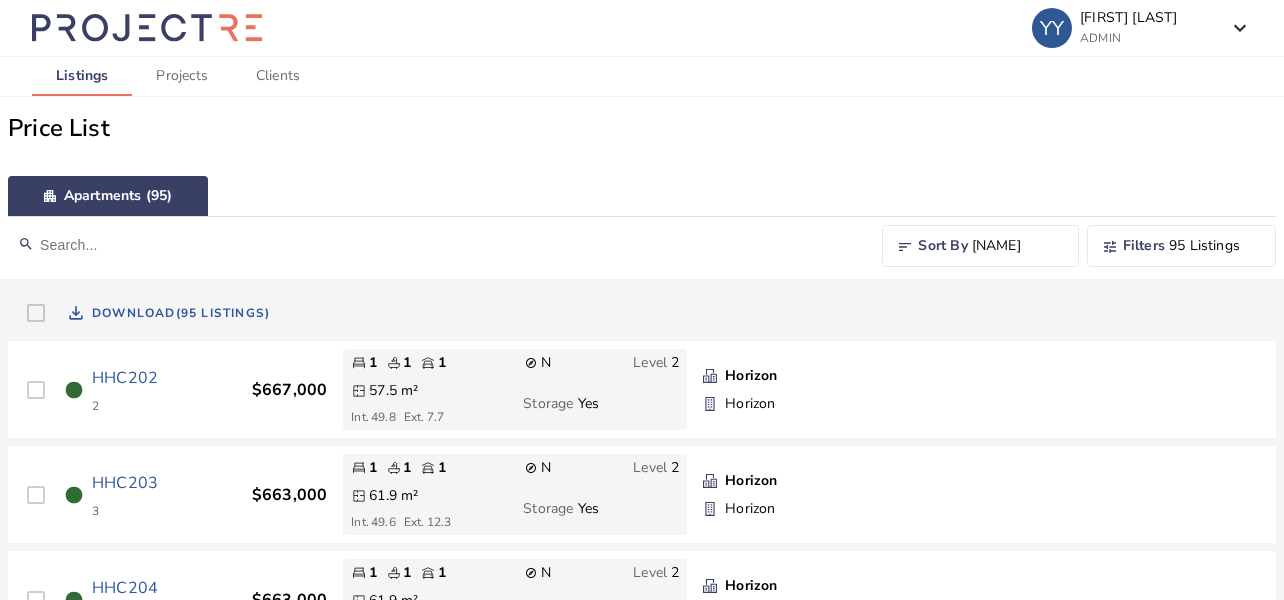 scroll, scrollTop: 0, scrollLeft: 0, axis: both 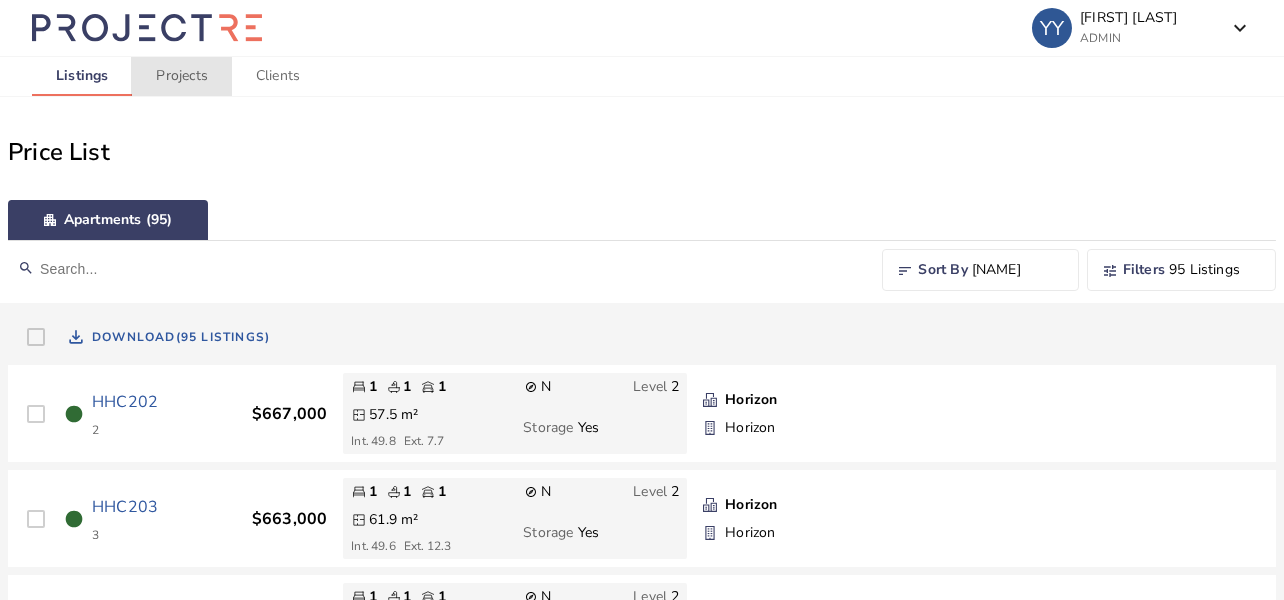 click on "Projects" at bounding box center [181, 76] 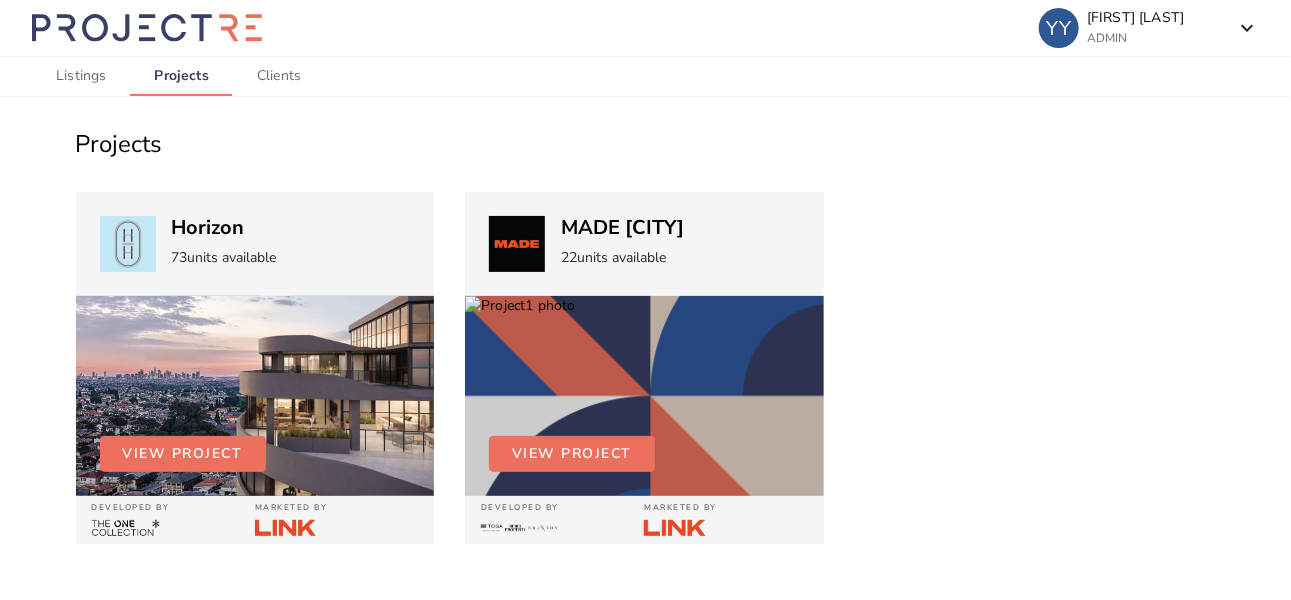 click on "Clients" at bounding box center (279, 76) 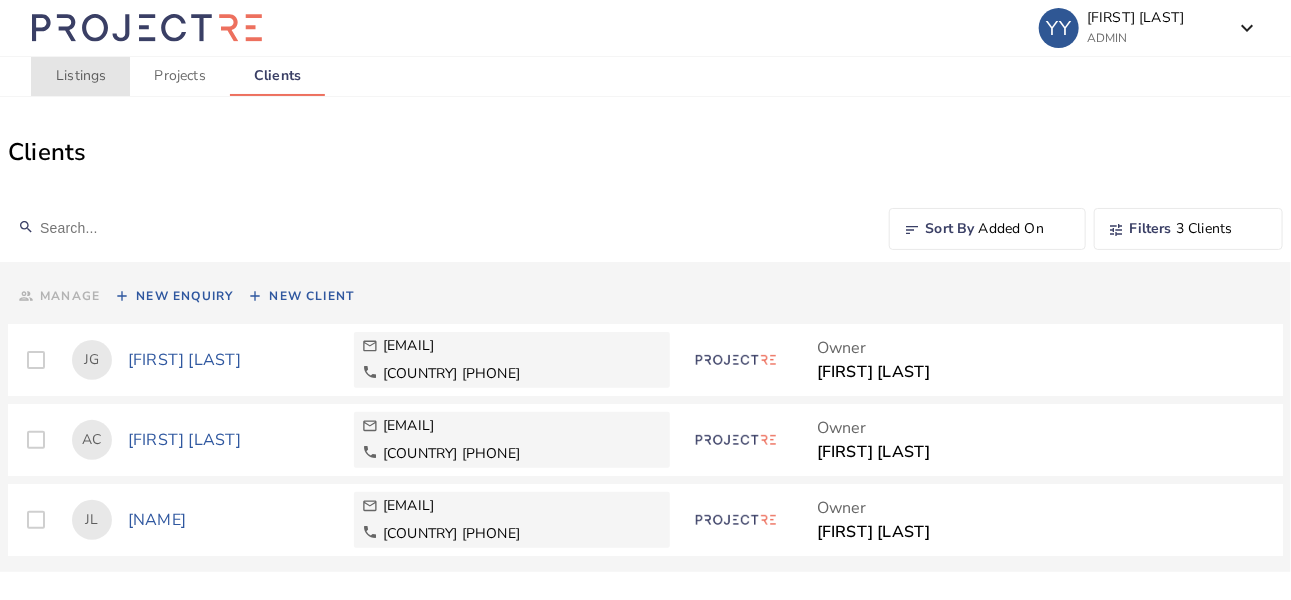 click on "Listings" at bounding box center [81, 76] 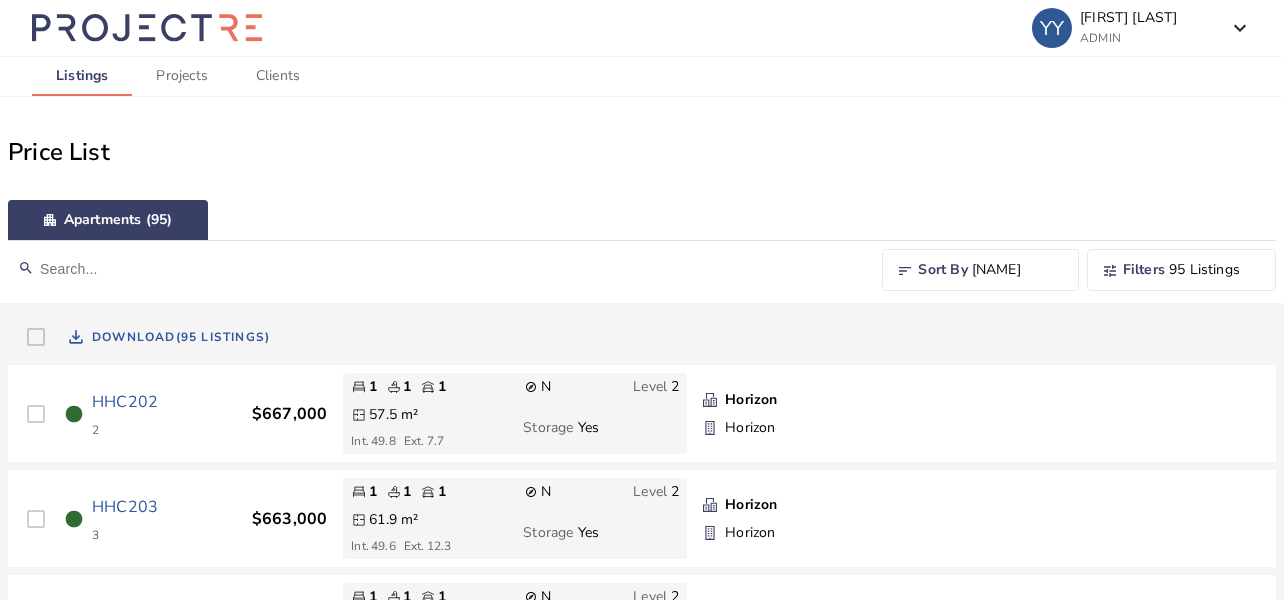 click on "Projects" at bounding box center (181, 76) 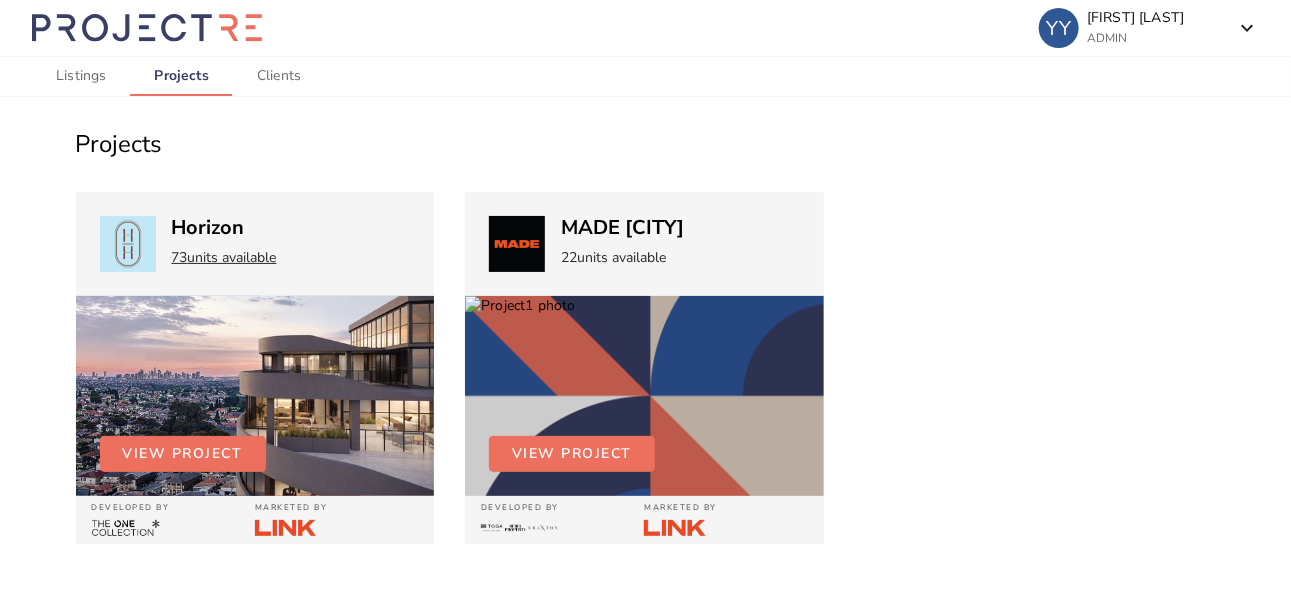 click on "units available" at bounding box center [232, 257] 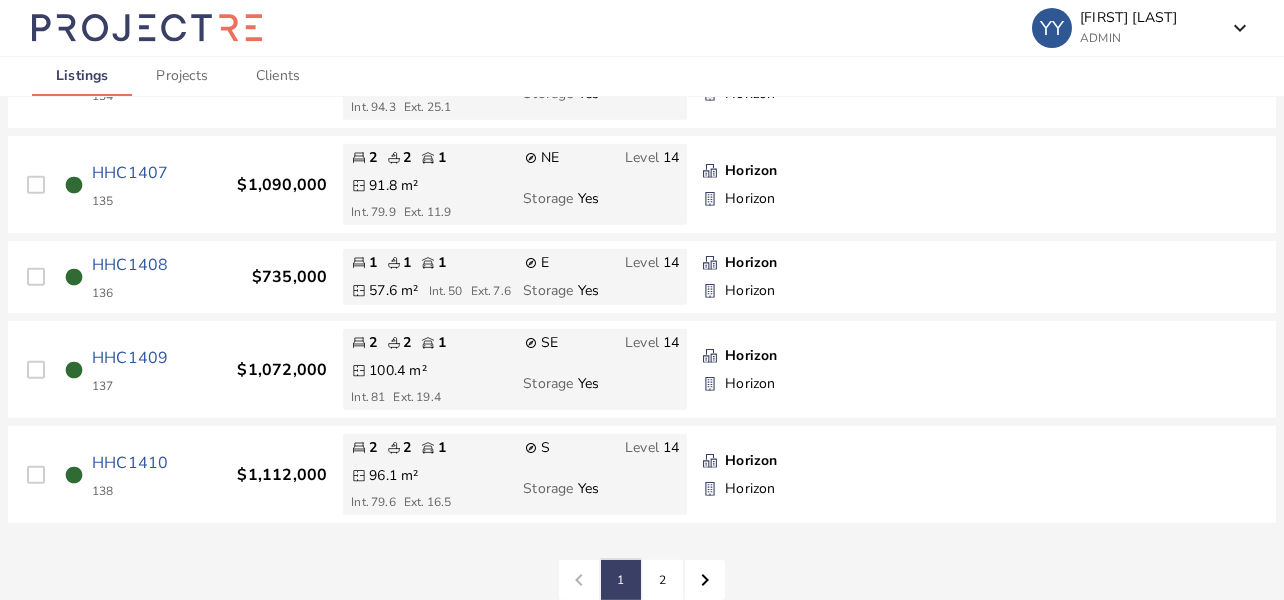 scroll, scrollTop: 4912, scrollLeft: 0, axis: vertical 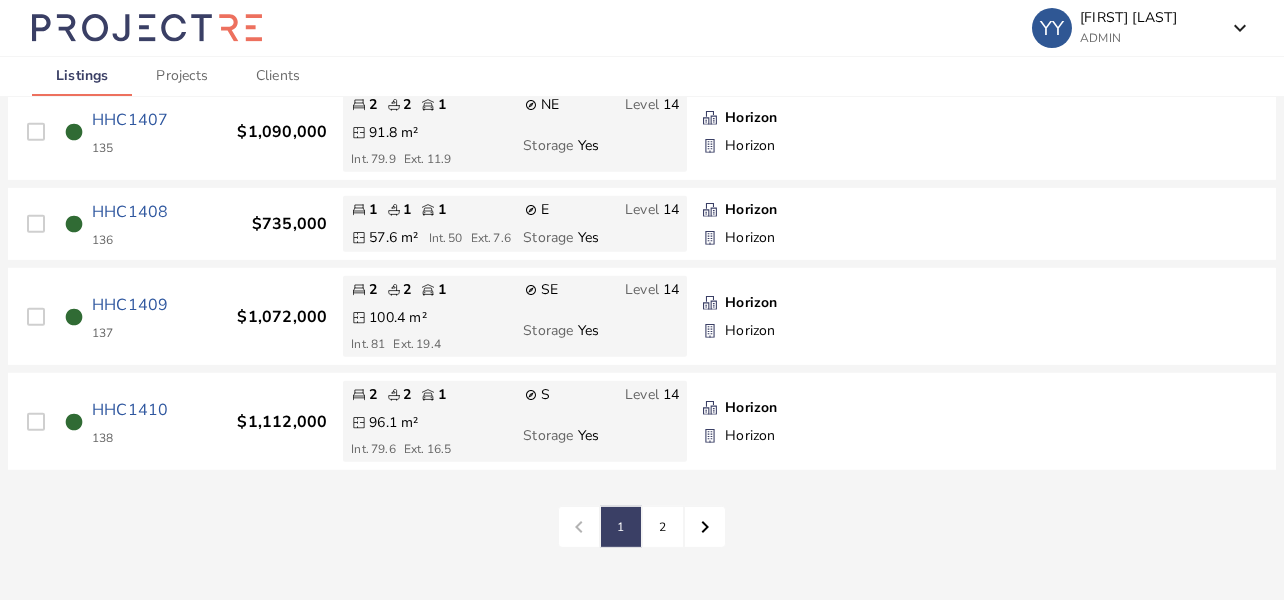 click on "2" at bounding box center (621, 527) 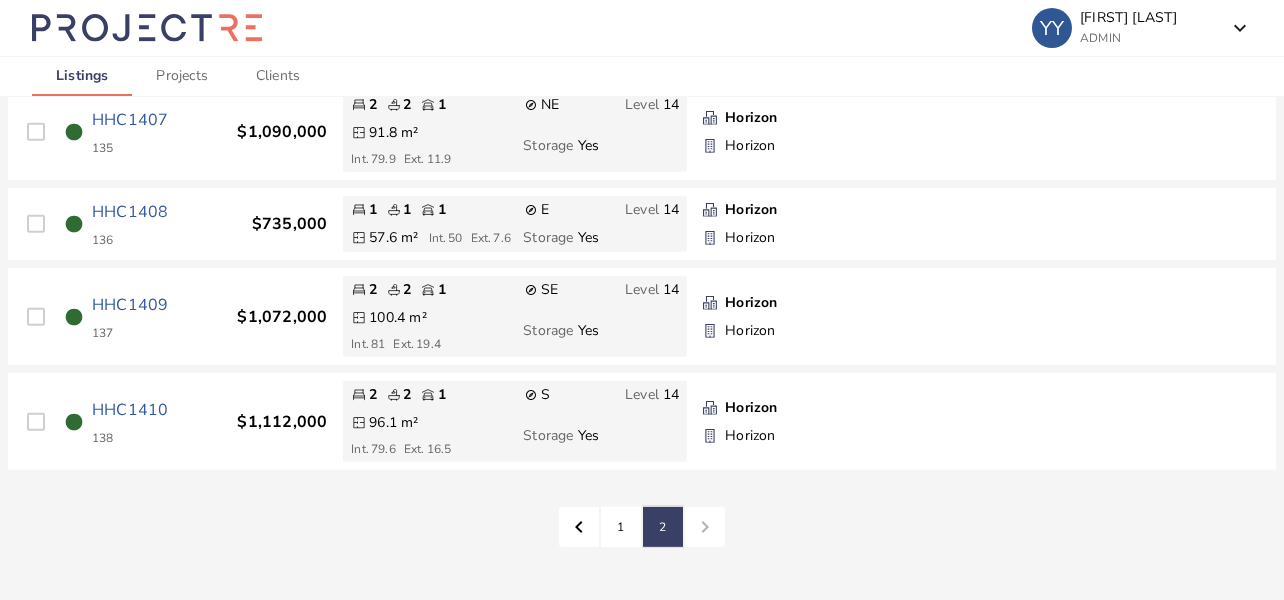 scroll, scrollTop: 0, scrollLeft: 0, axis: both 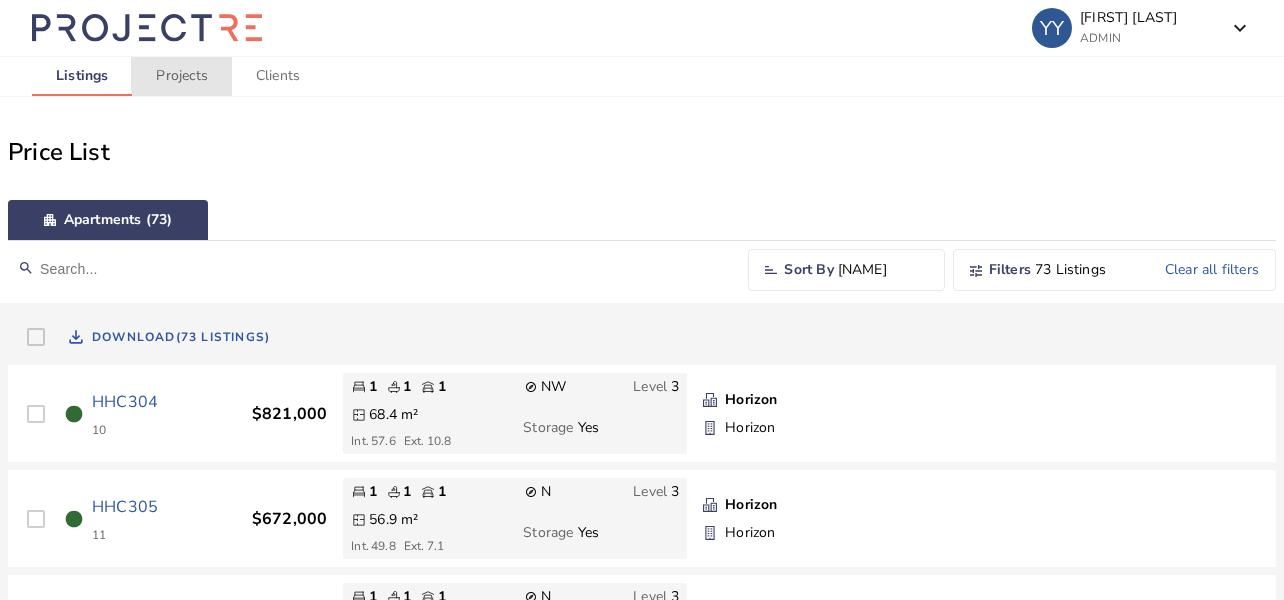click on "Projects" at bounding box center [181, 76] 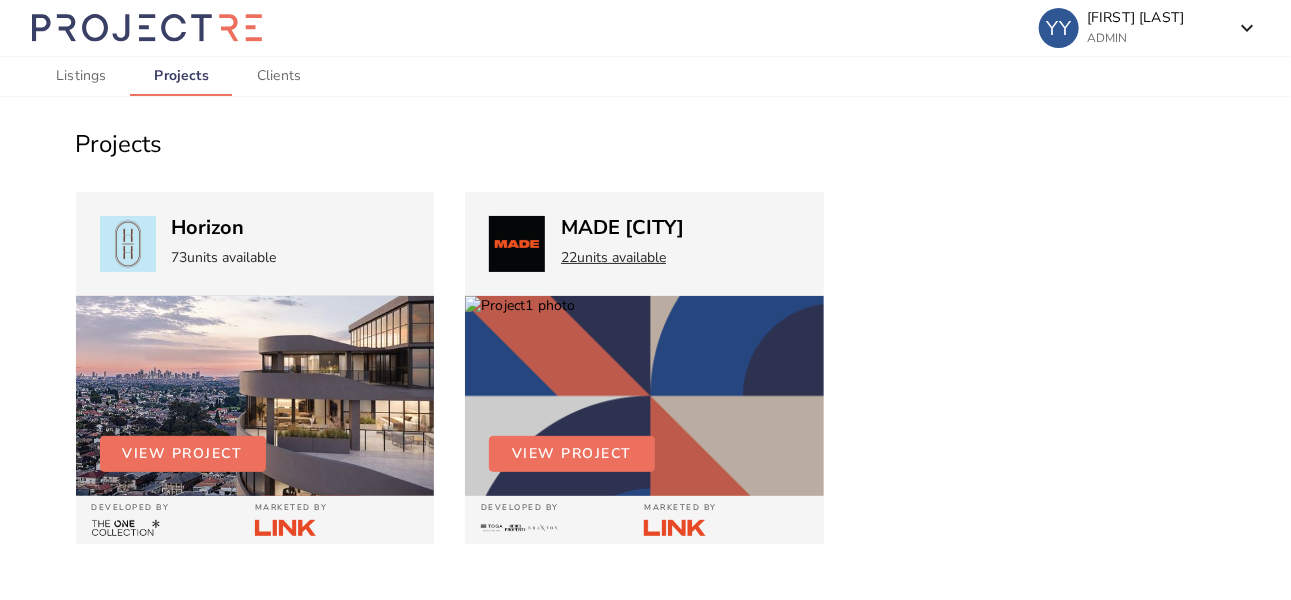 click on "units available" at bounding box center (621, 257) 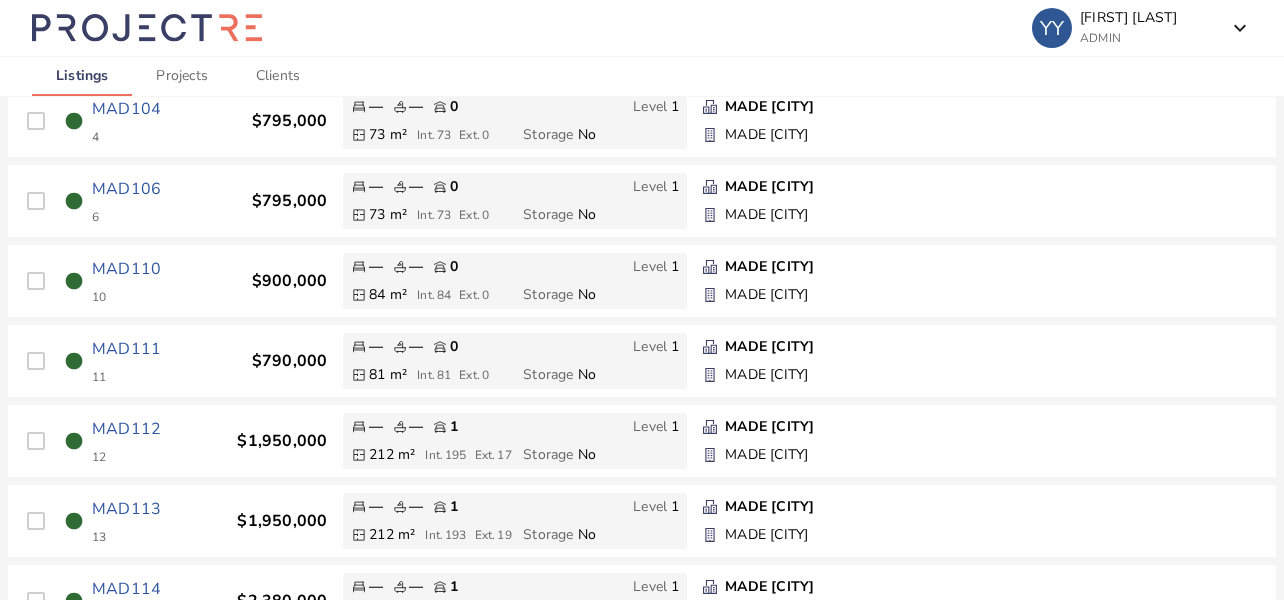 scroll, scrollTop: 299, scrollLeft: 0, axis: vertical 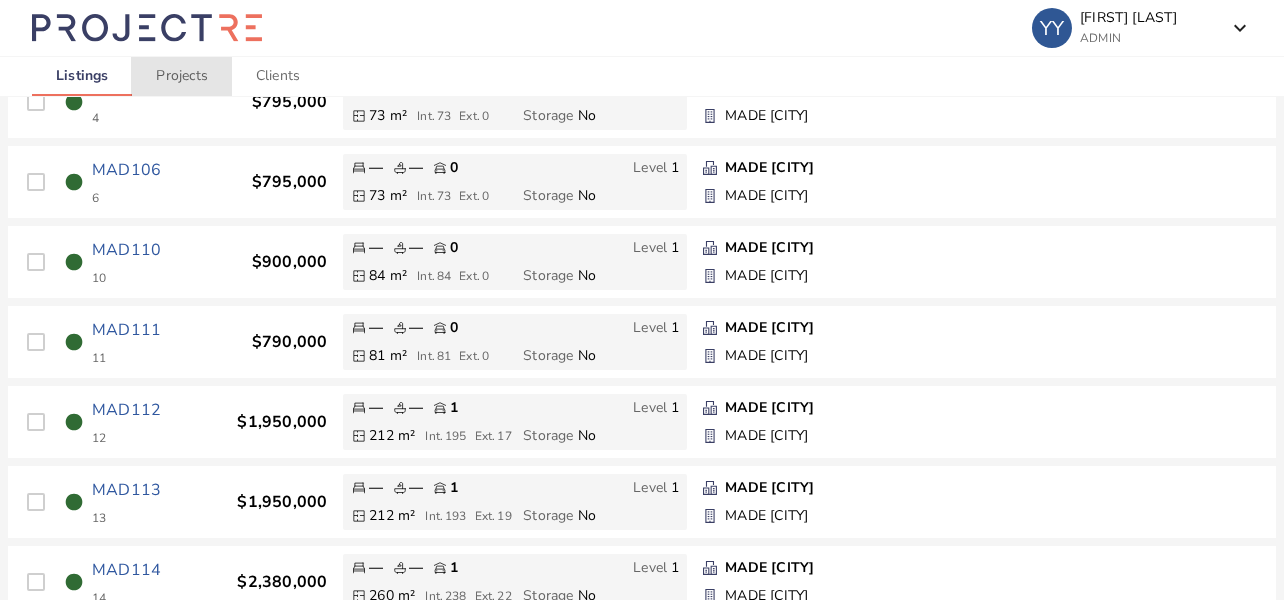 click on "Projects" at bounding box center (181, 76) 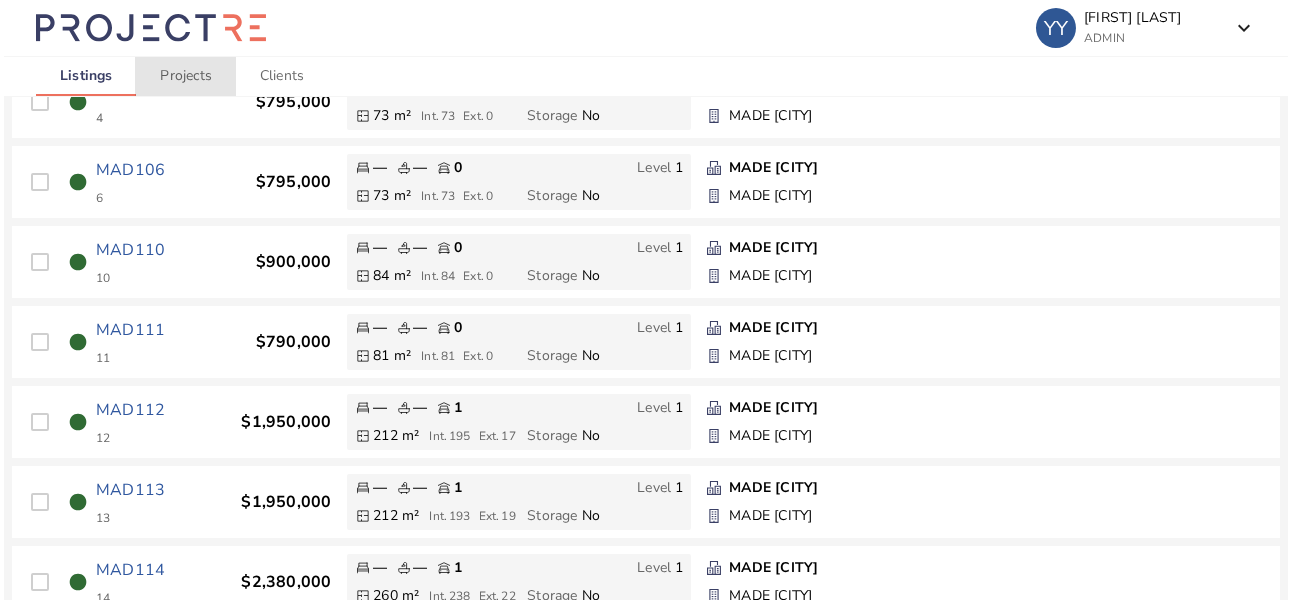 scroll, scrollTop: 0, scrollLeft: 0, axis: both 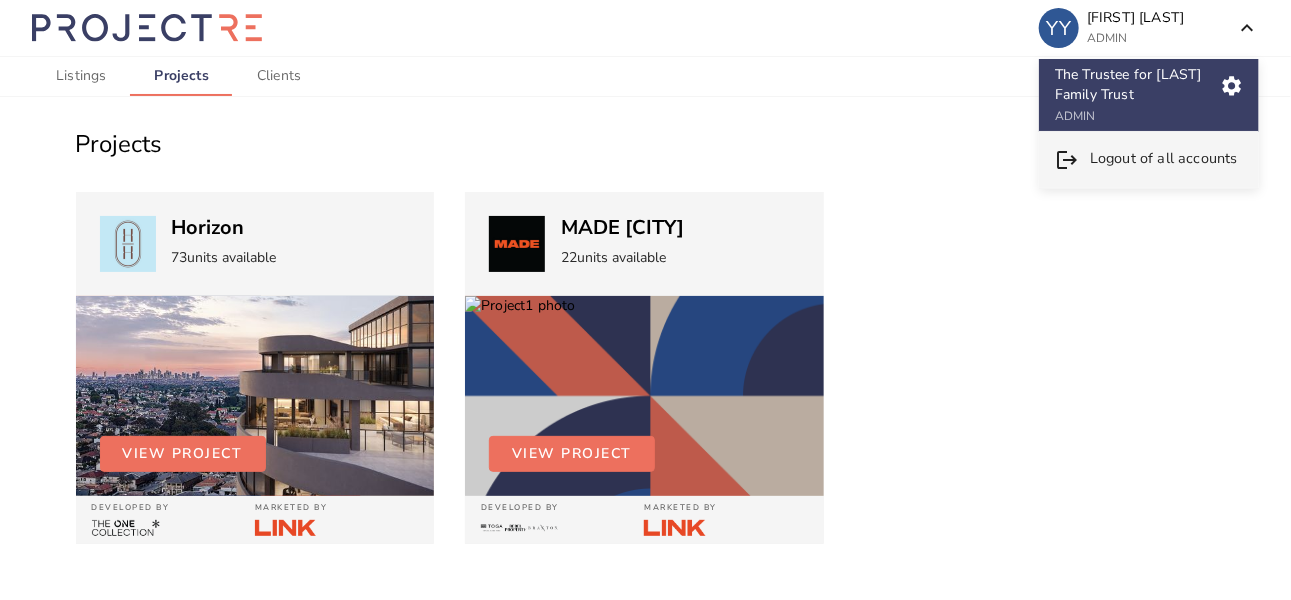 click on "Logout of all accounts" at bounding box center [1164, 160] 